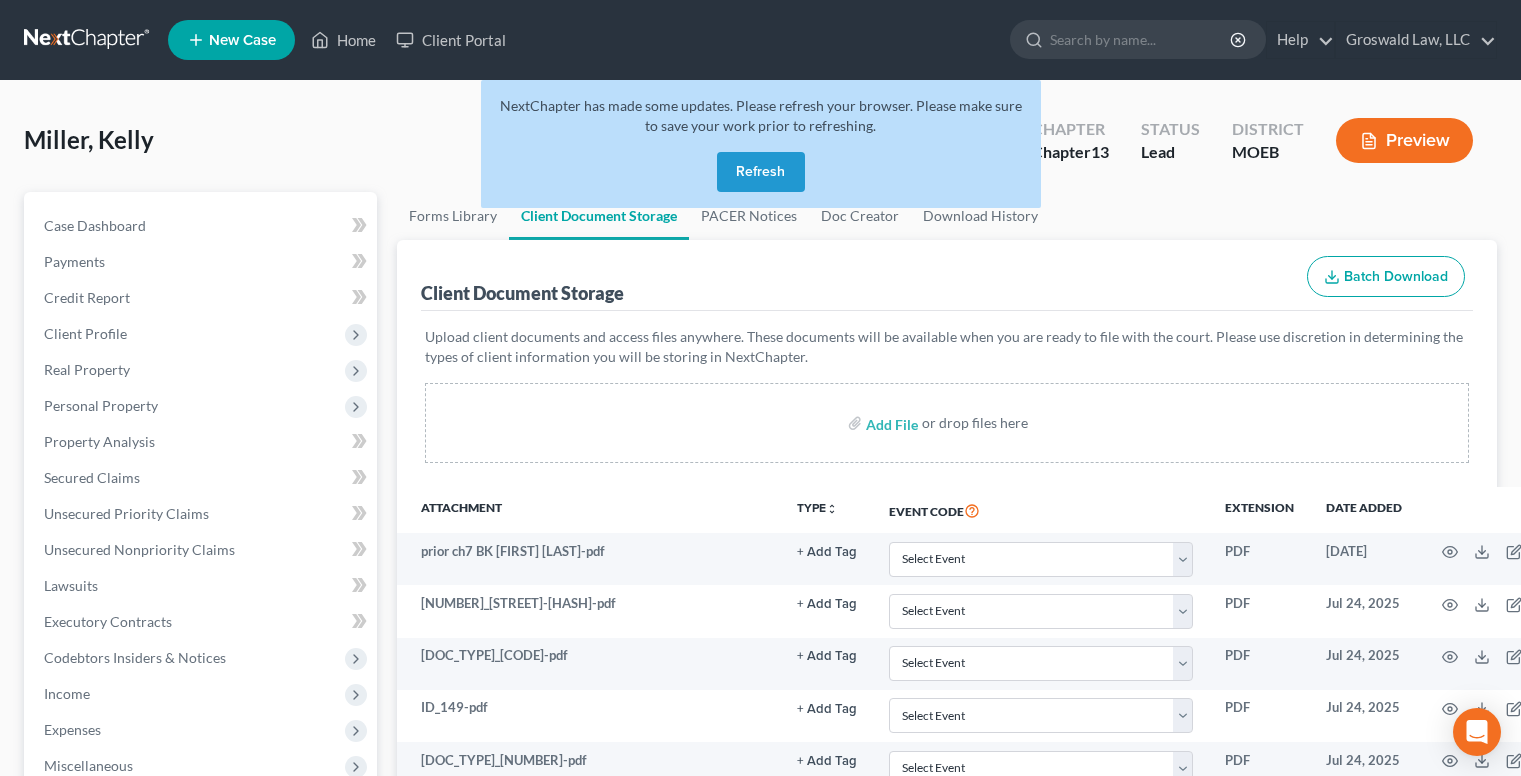 scroll, scrollTop: 43, scrollLeft: 0, axis: vertical 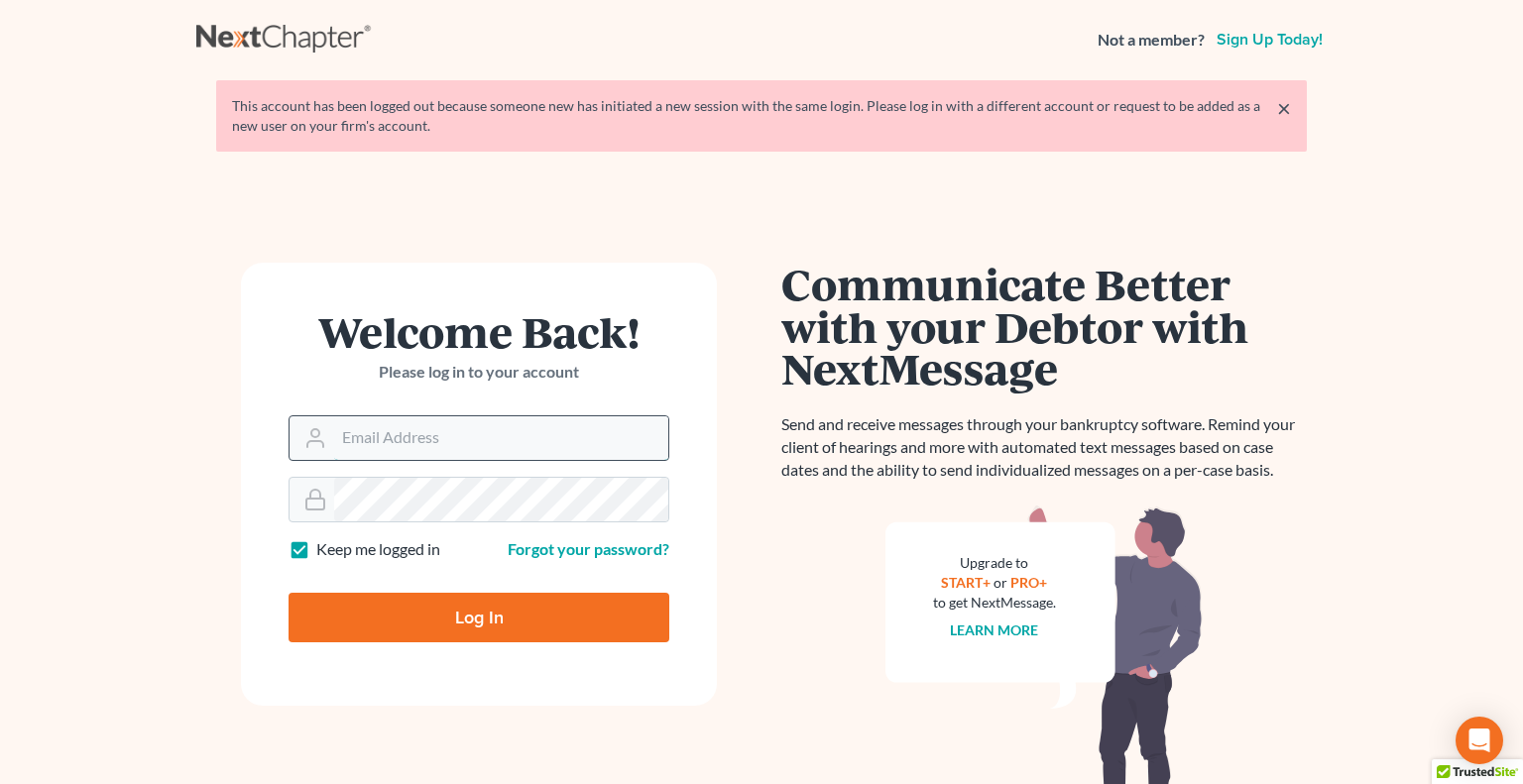 click on "Email Address" at bounding box center [501, 438] 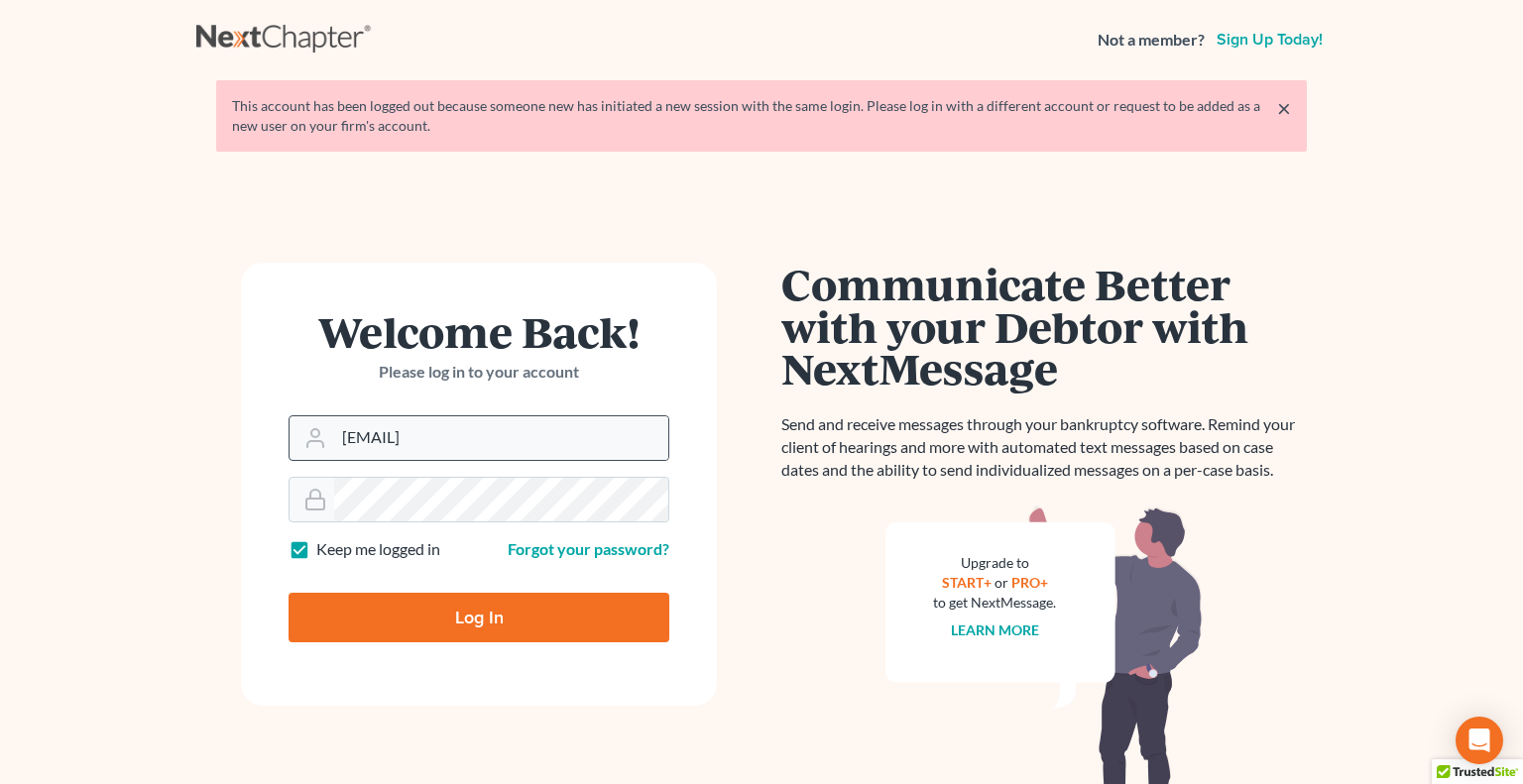 click on "Log In" at bounding box center (479, 617) 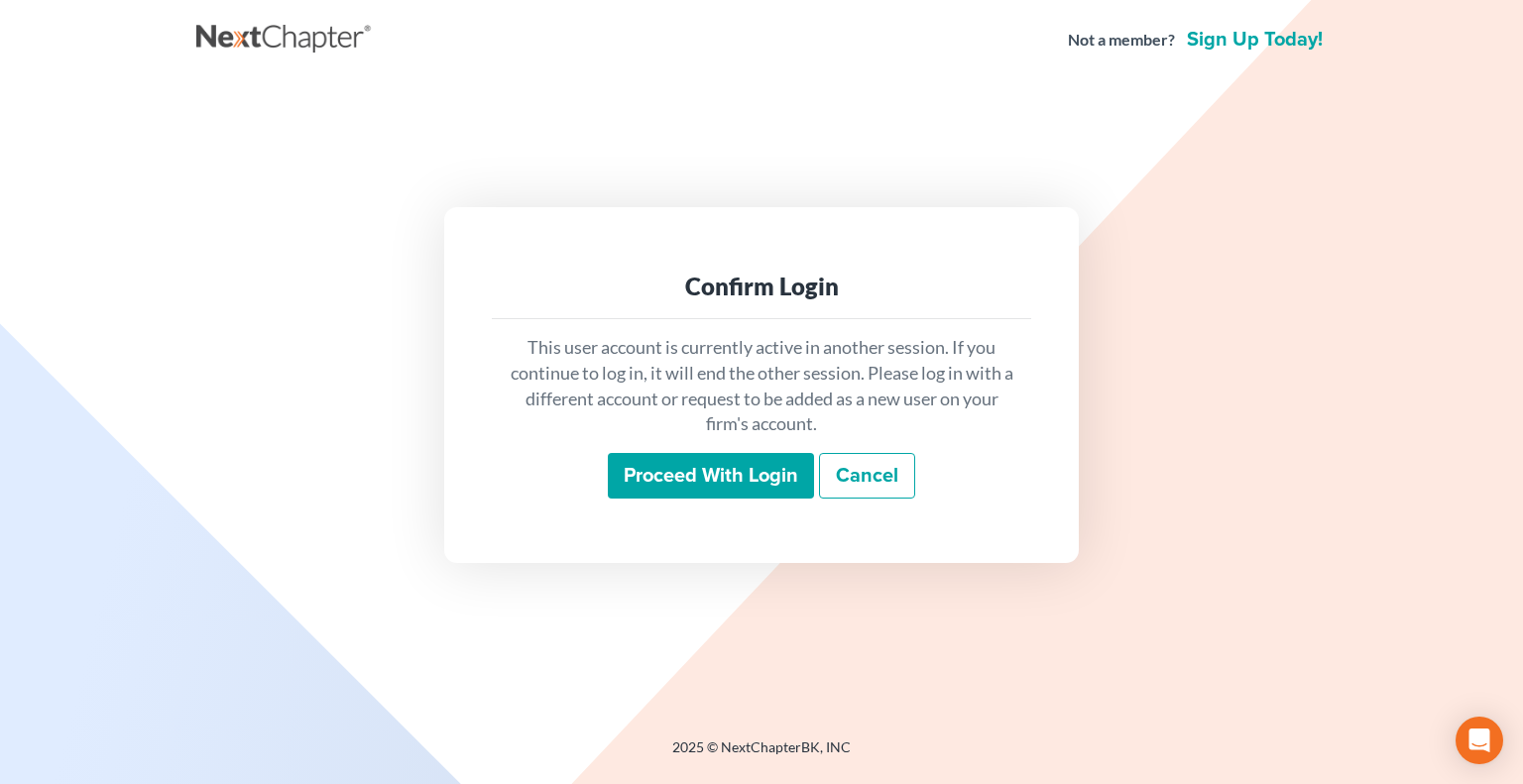 scroll, scrollTop: 0, scrollLeft: 0, axis: both 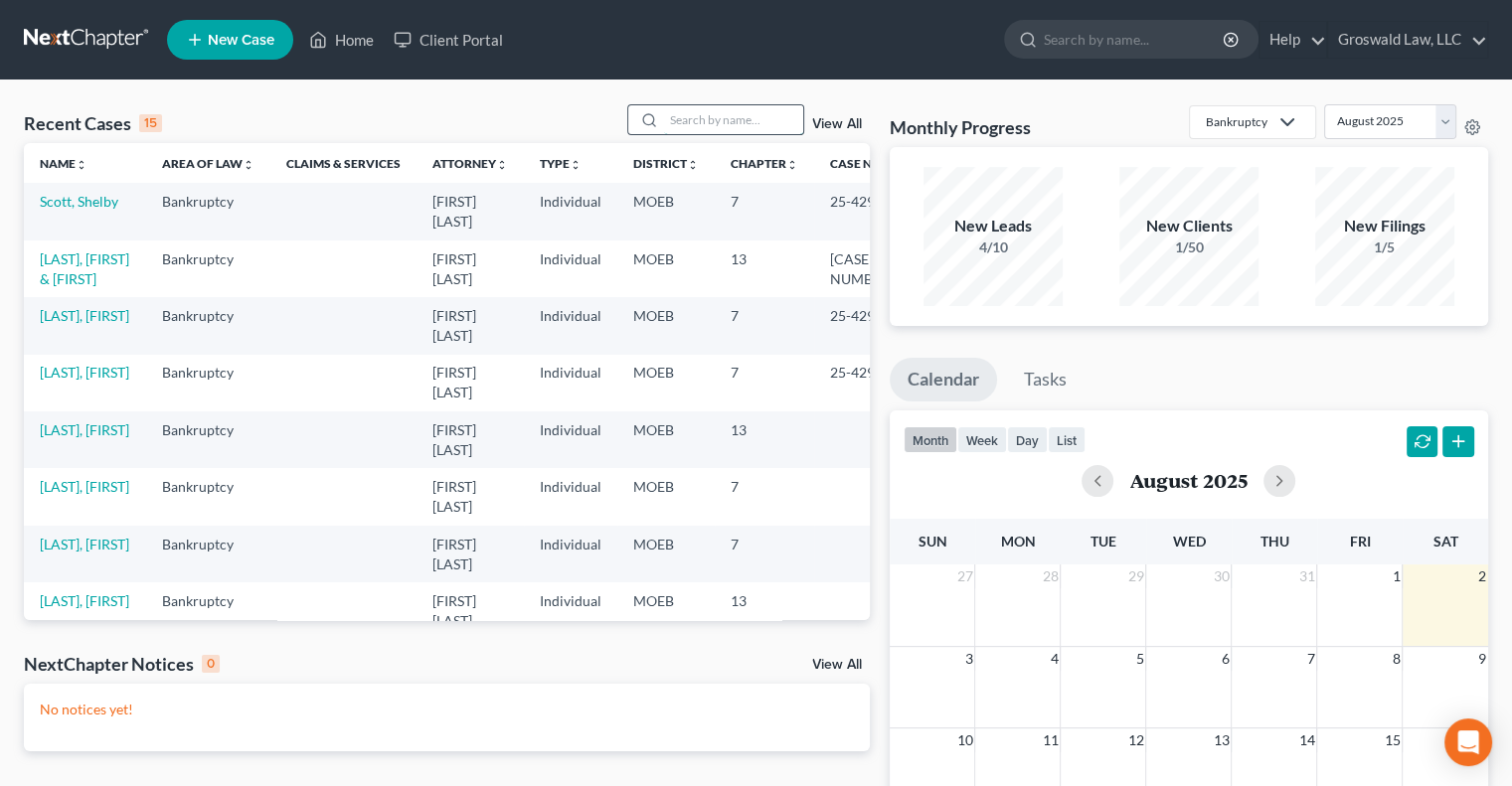 click at bounding box center [734, 119] 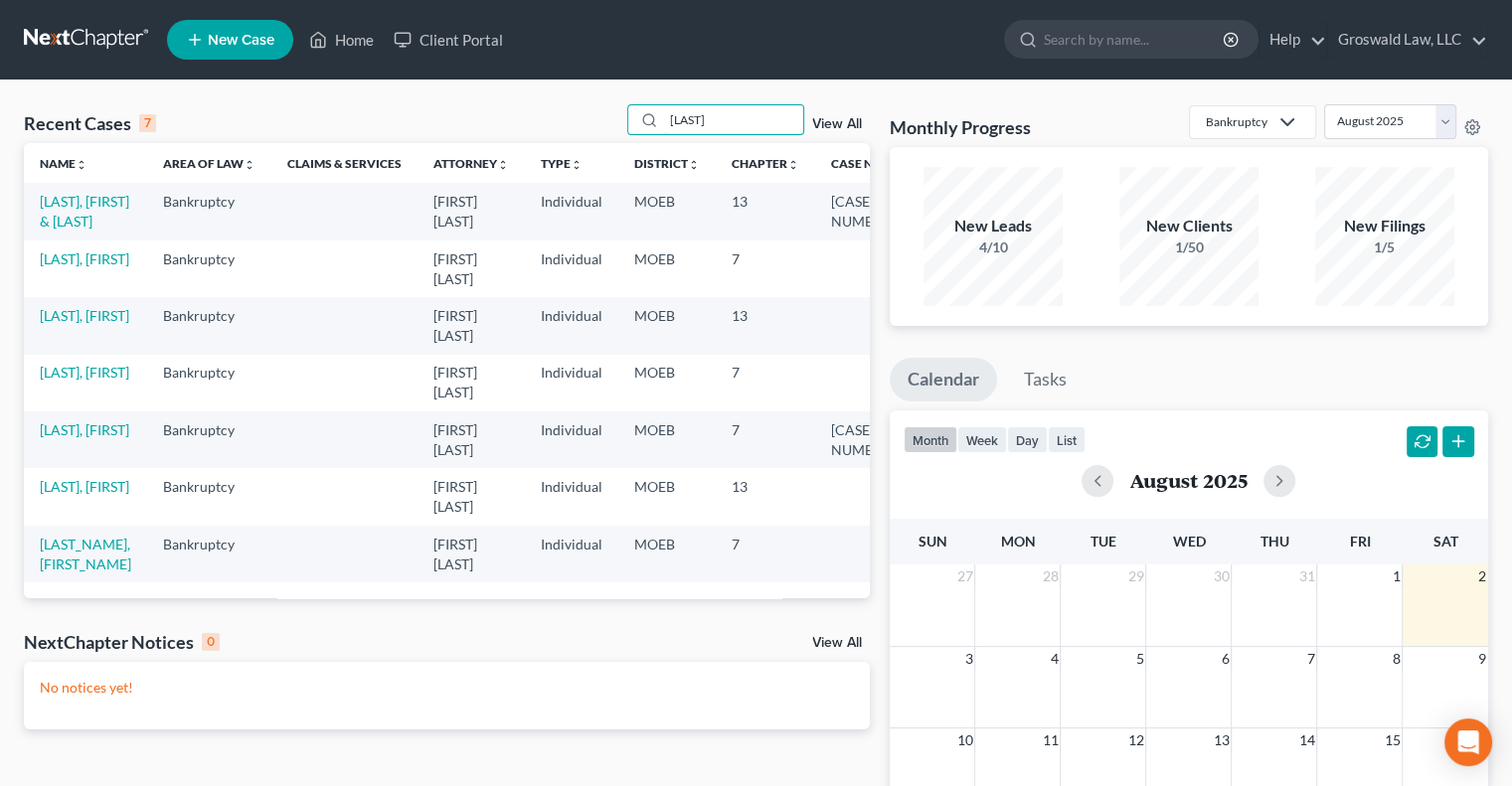 type on "[LAST]" 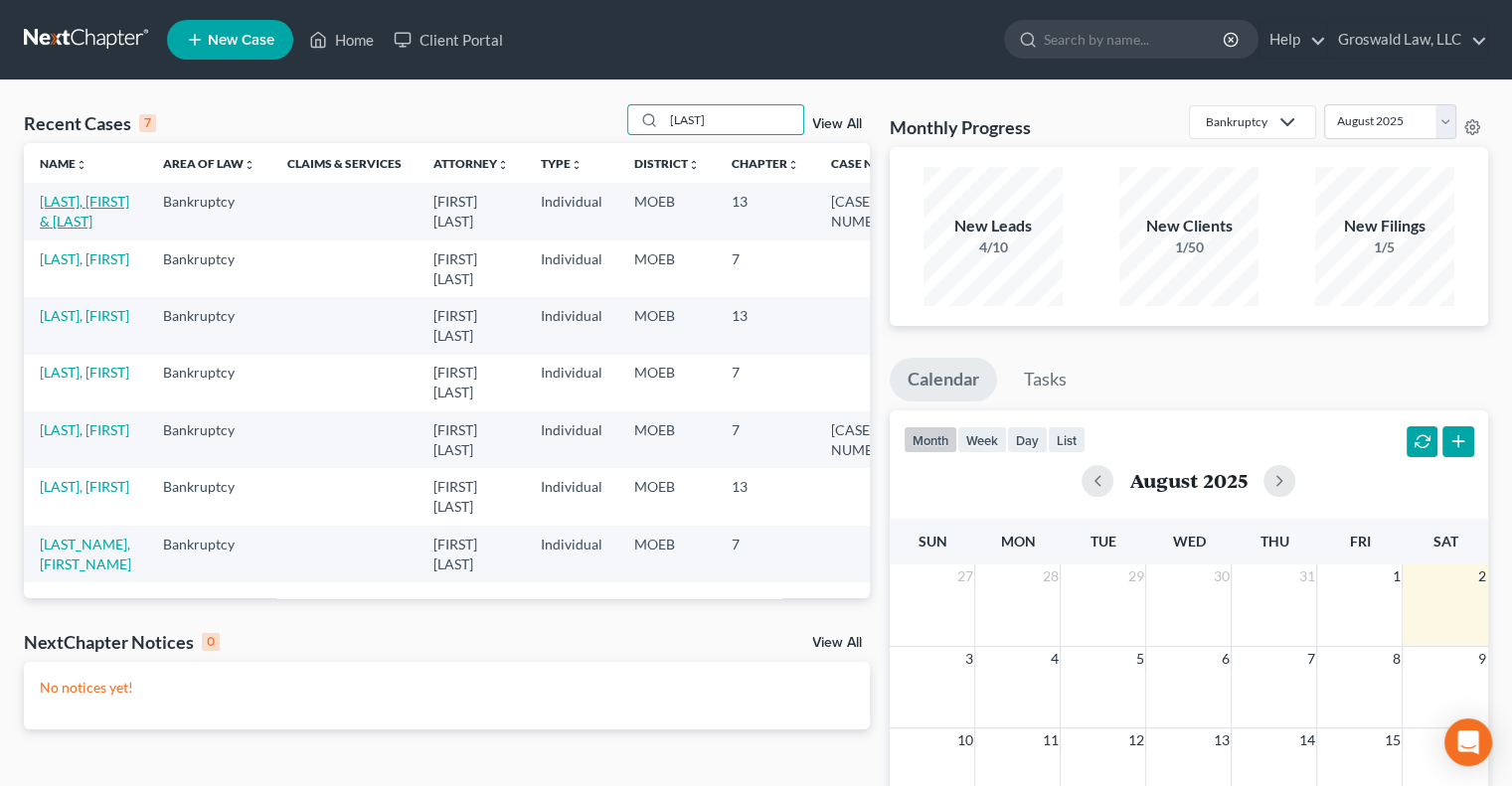 click on "[LAST], [FIRST] & [LAST]" at bounding box center [84, 211] 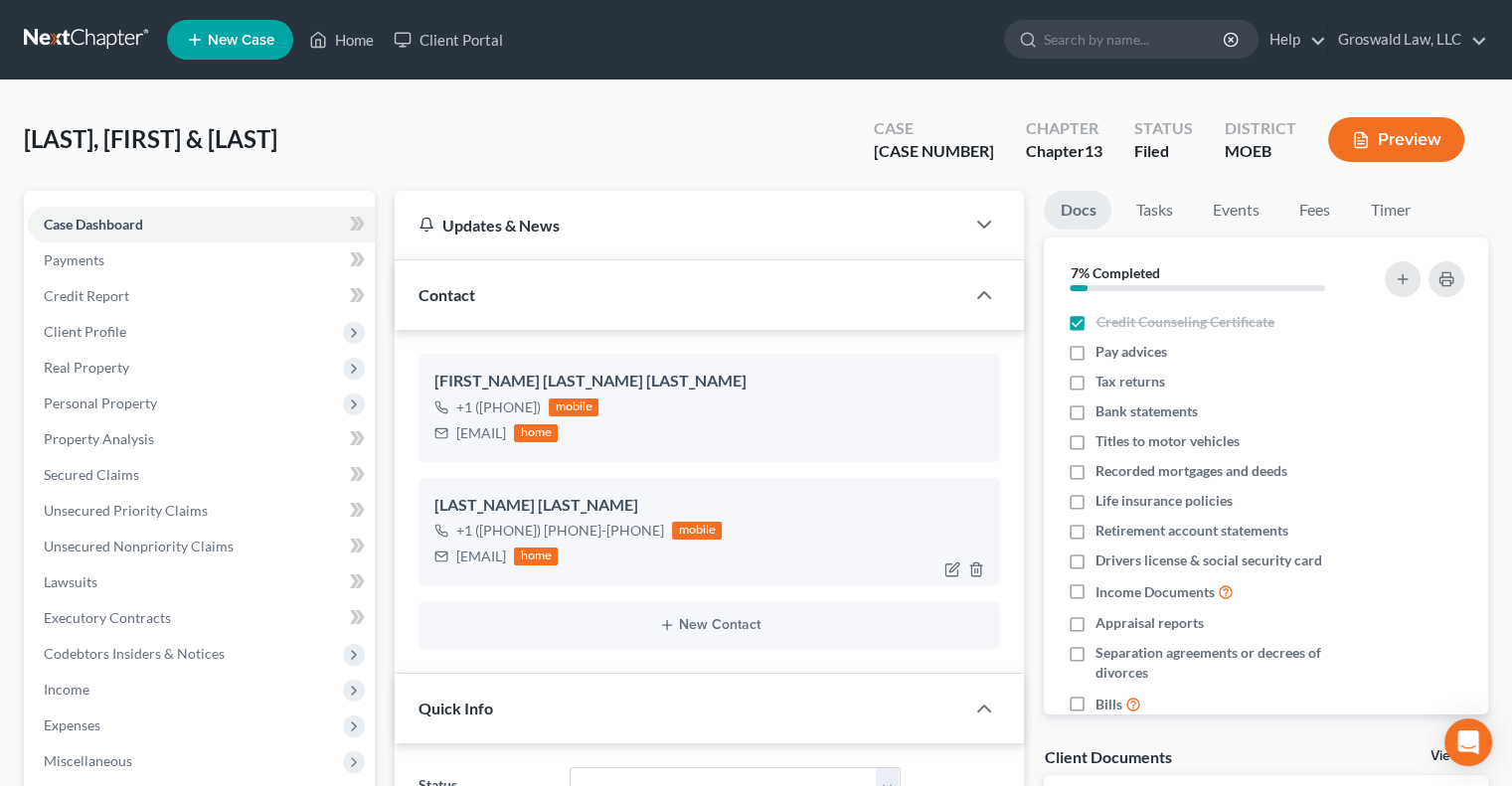 scroll, scrollTop: 1334, scrollLeft: 0, axis: vertical 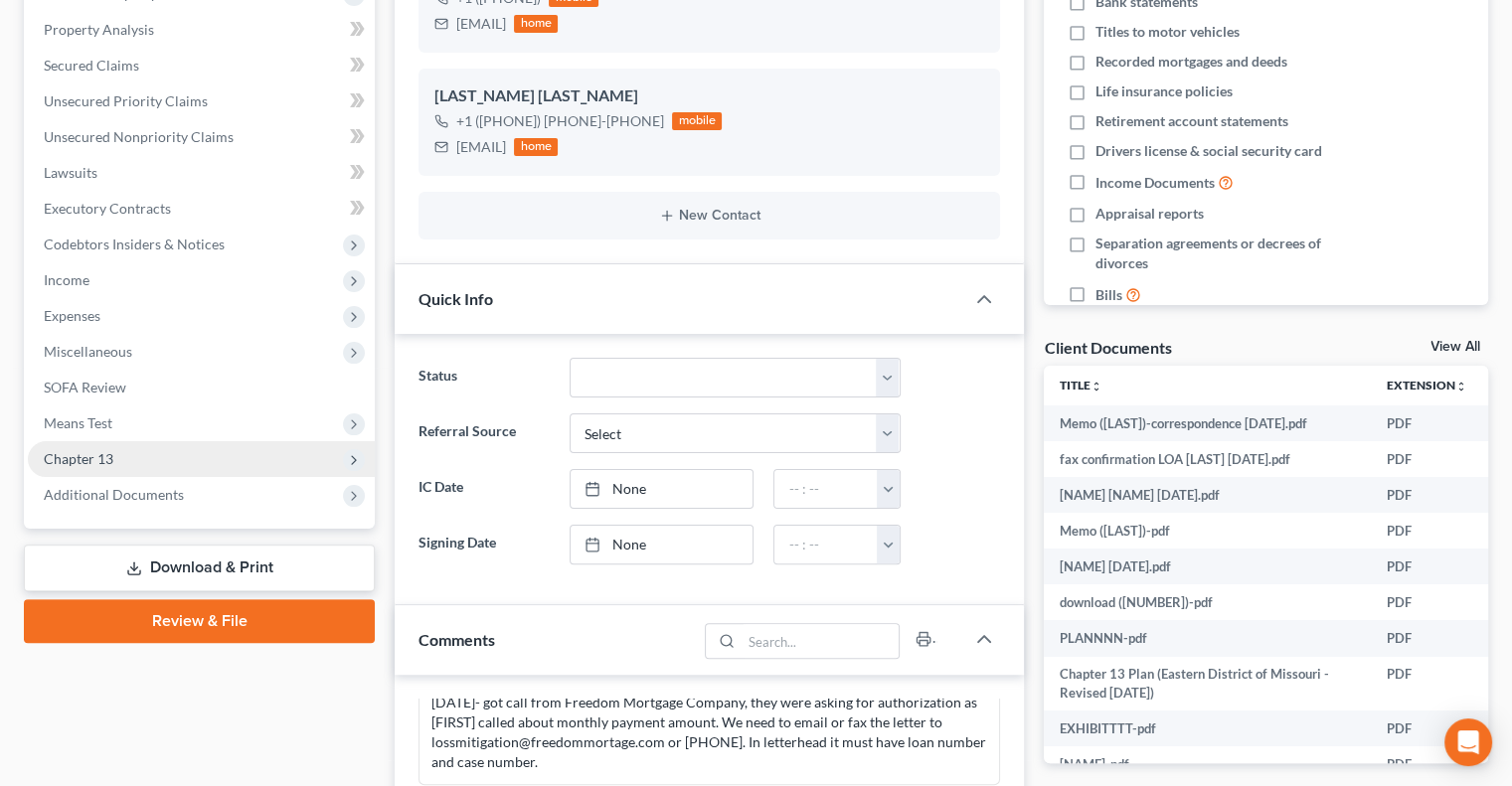 click on "Chapter 13" at bounding box center (201, 459) 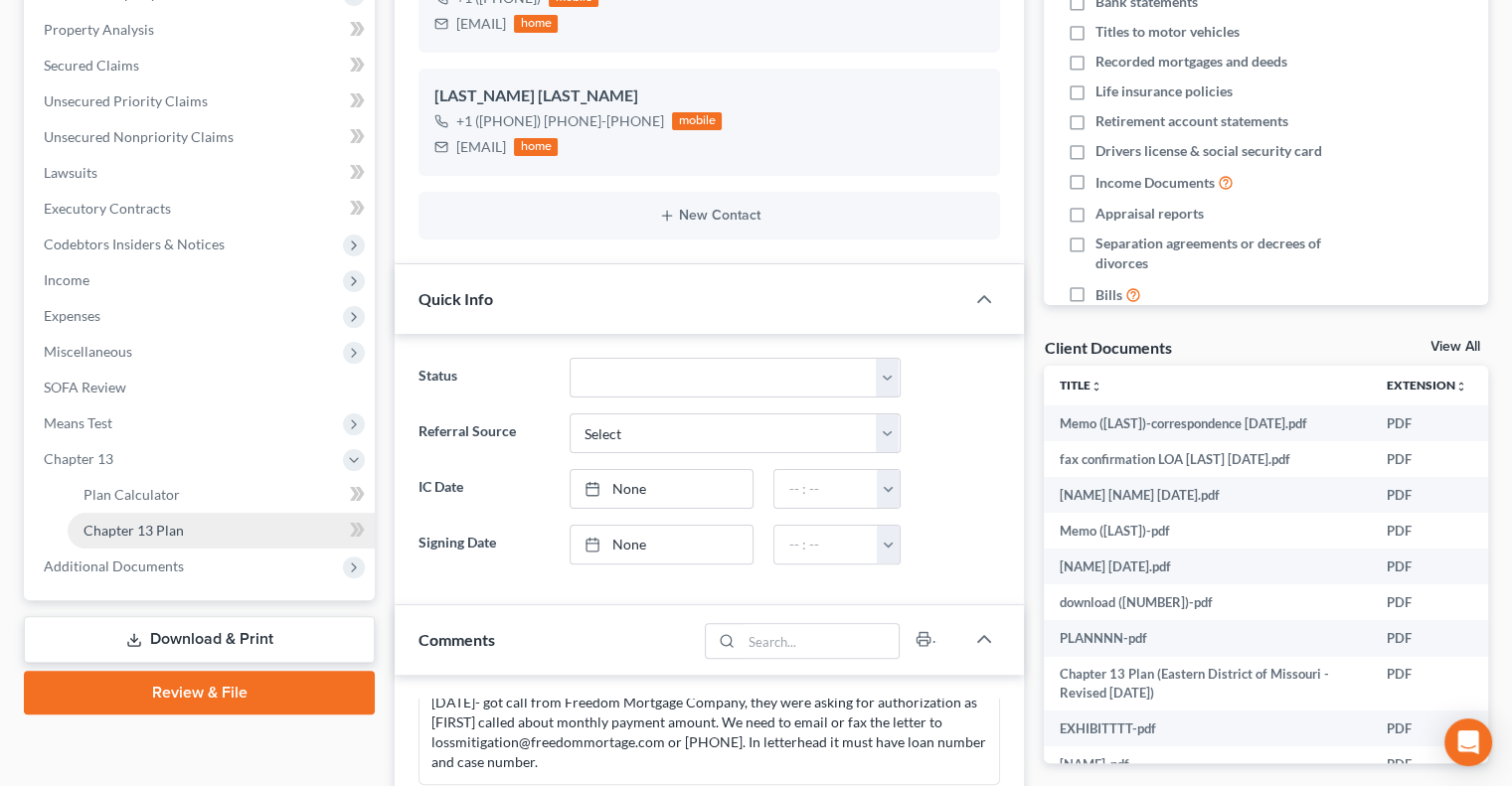 click on "Chapter 13 Plan" at bounding box center (133, 530) 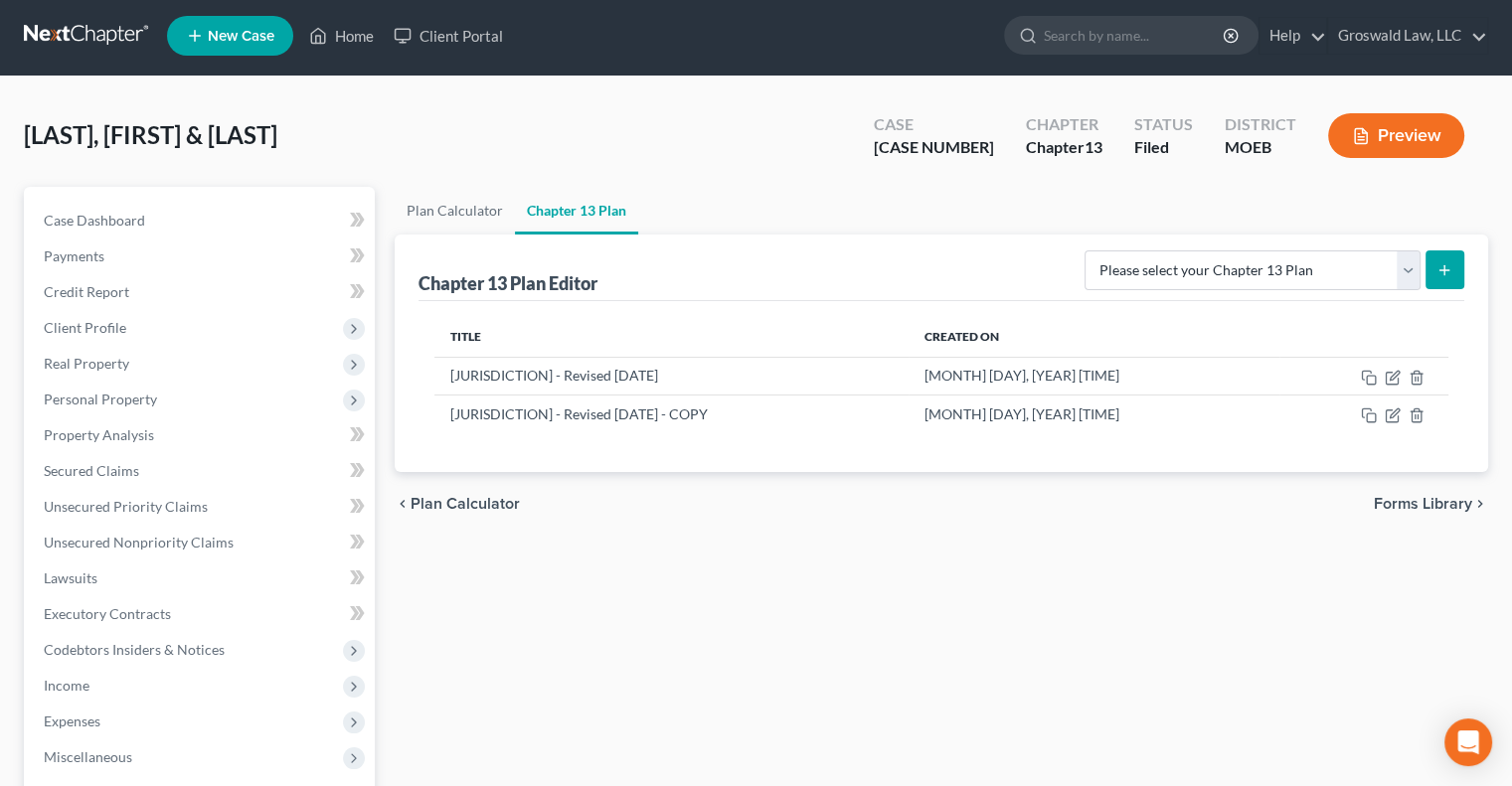 scroll, scrollTop: 0, scrollLeft: 0, axis: both 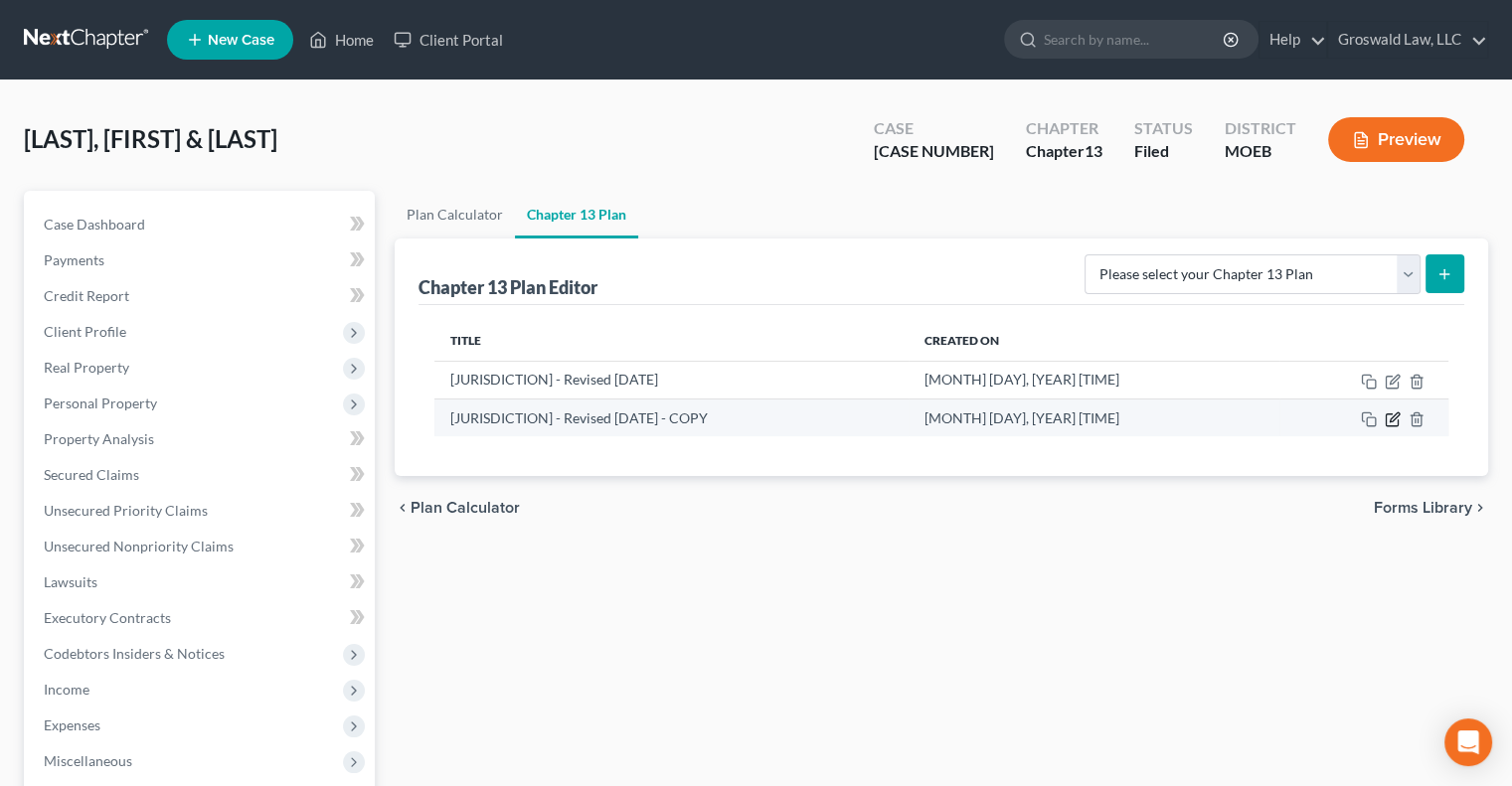 click 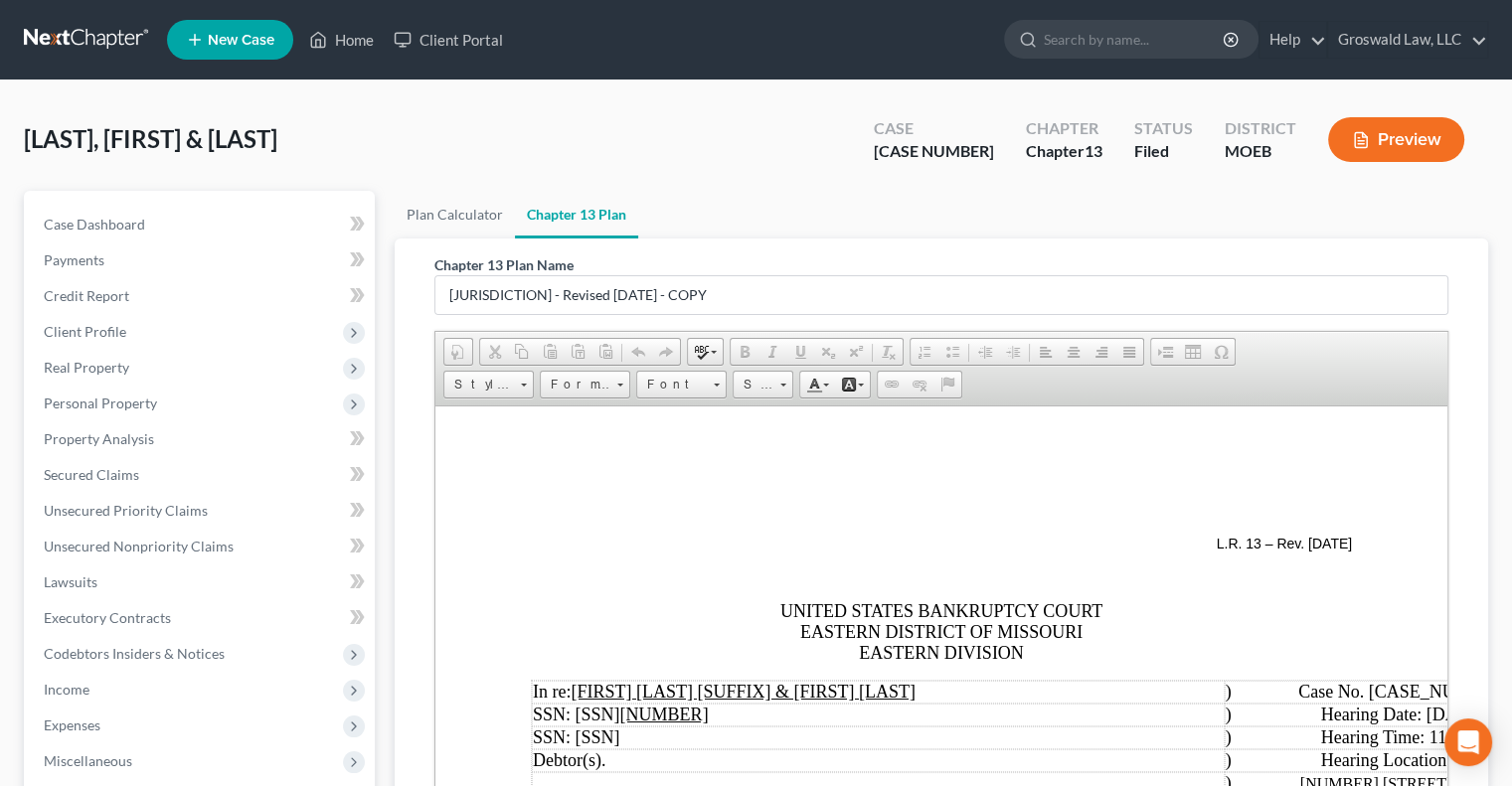 scroll, scrollTop: 0, scrollLeft: 0, axis: both 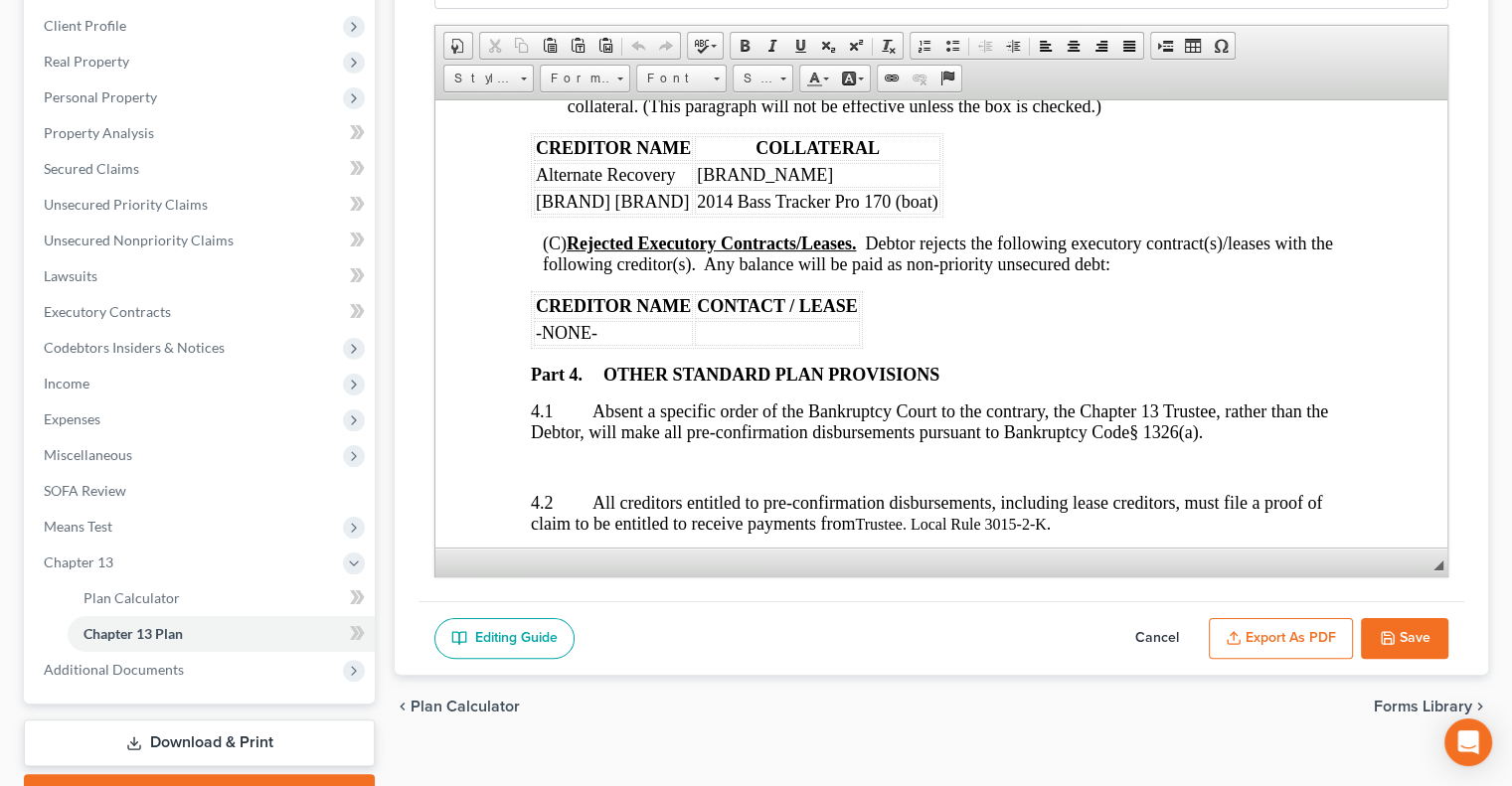 click on "Cancel" at bounding box center (1157, 639) 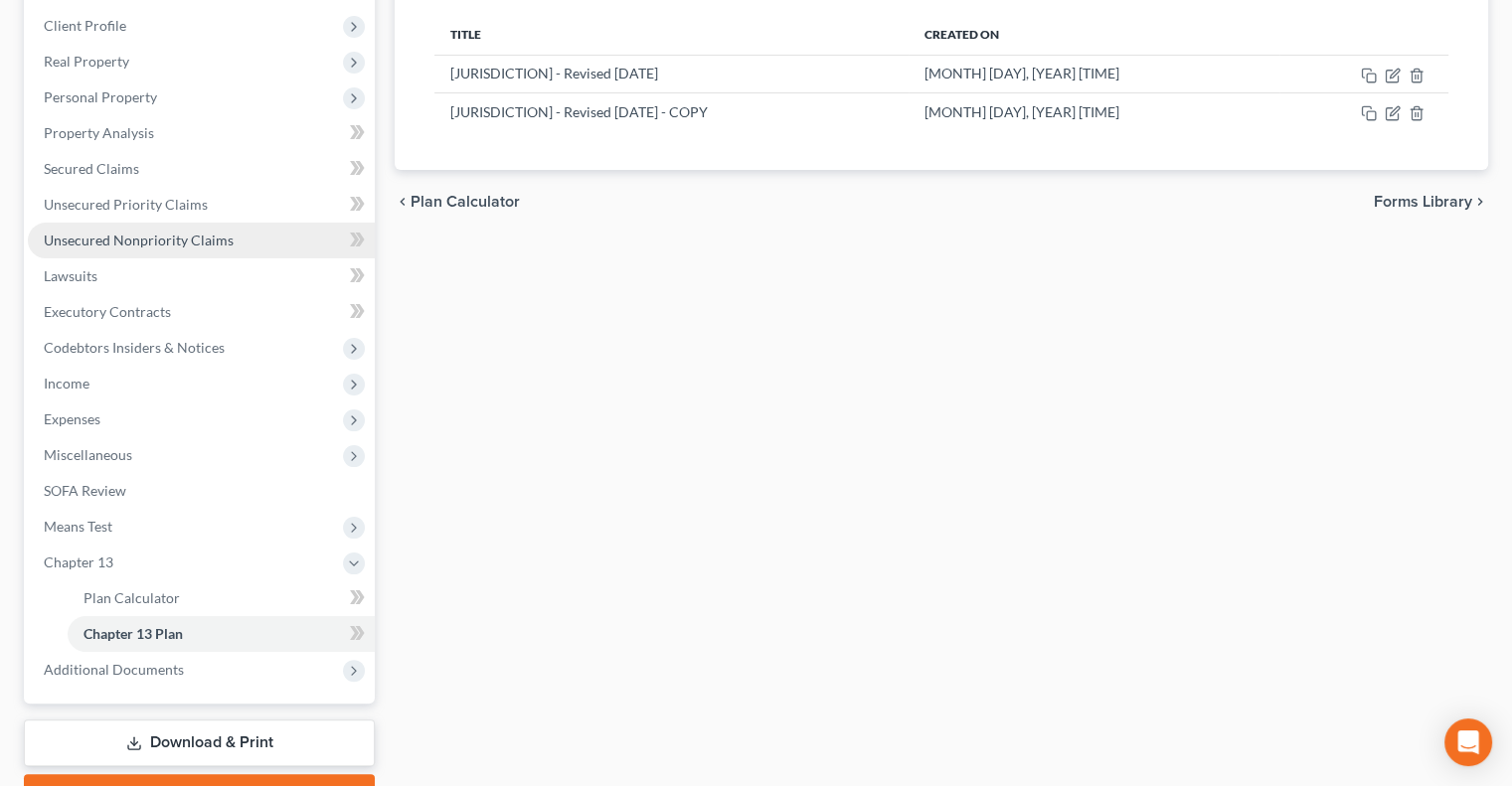 click on "Unsecured Nonpriority Claims" at bounding box center (138, 239) 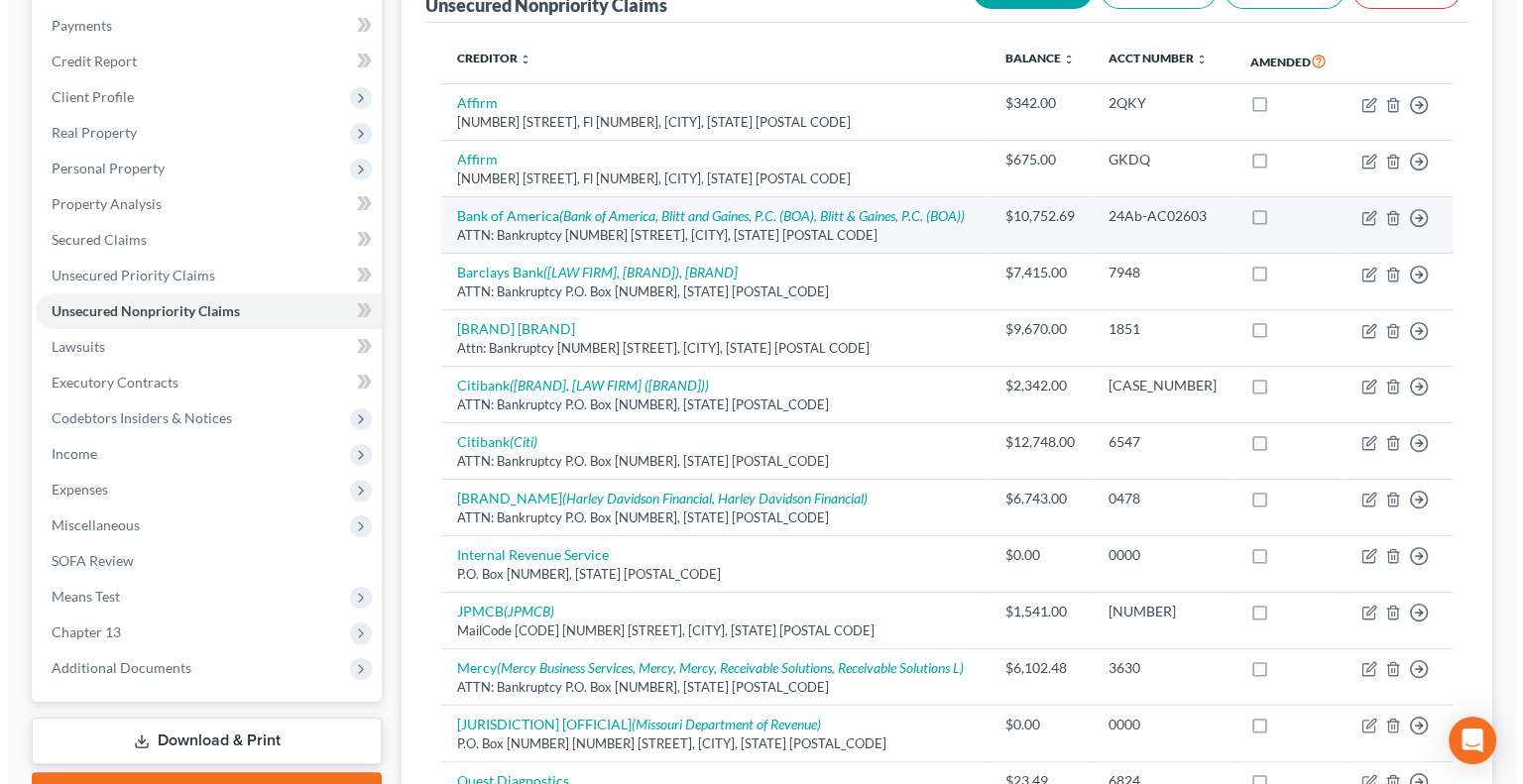 scroll, scrollTop: 225, scrollLeft: 0, axis: vertical 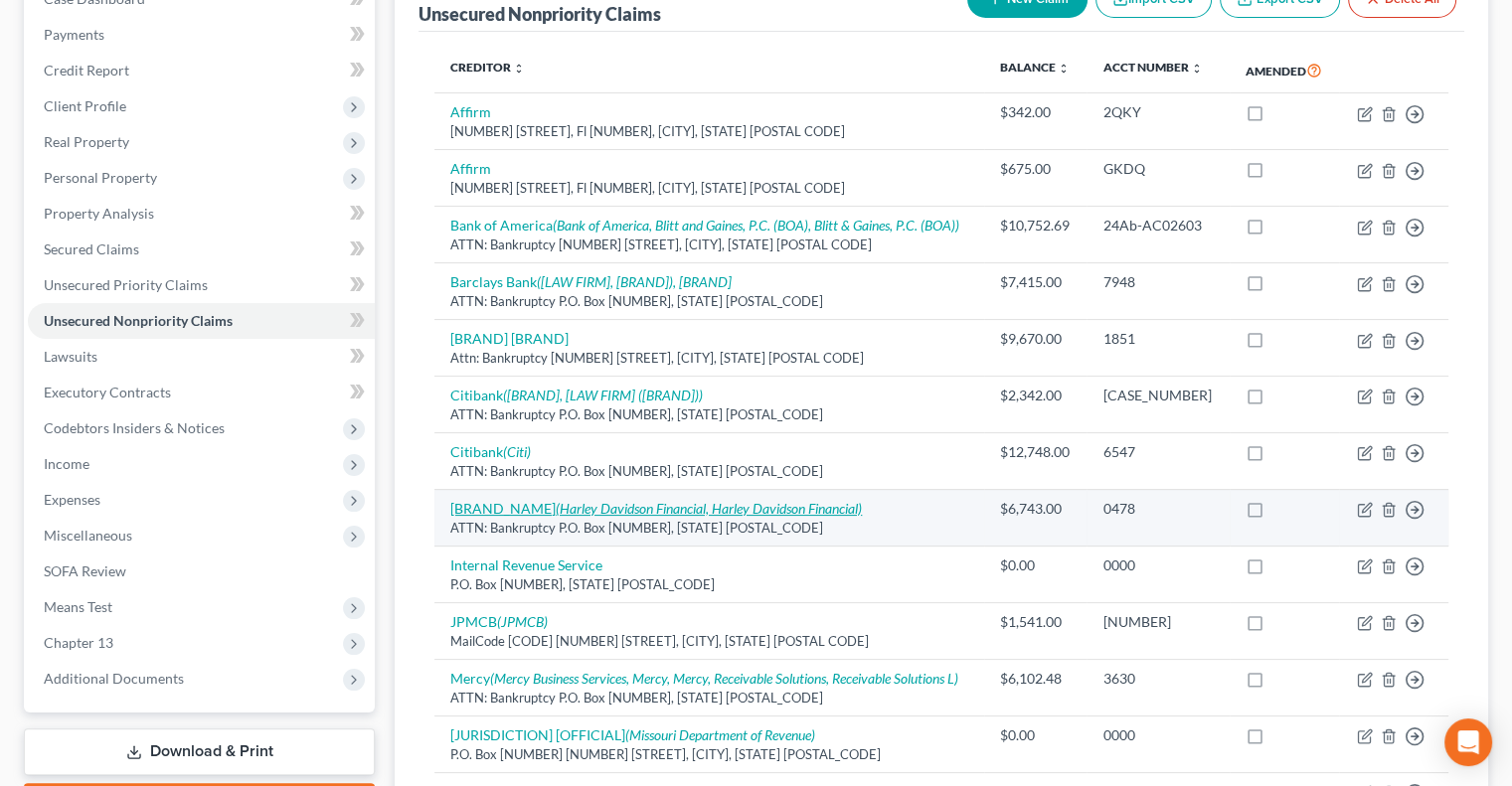 click on "[BRAND] [BRAND] ([BRAND], [BRAND])" at bounding box center [656, 508] 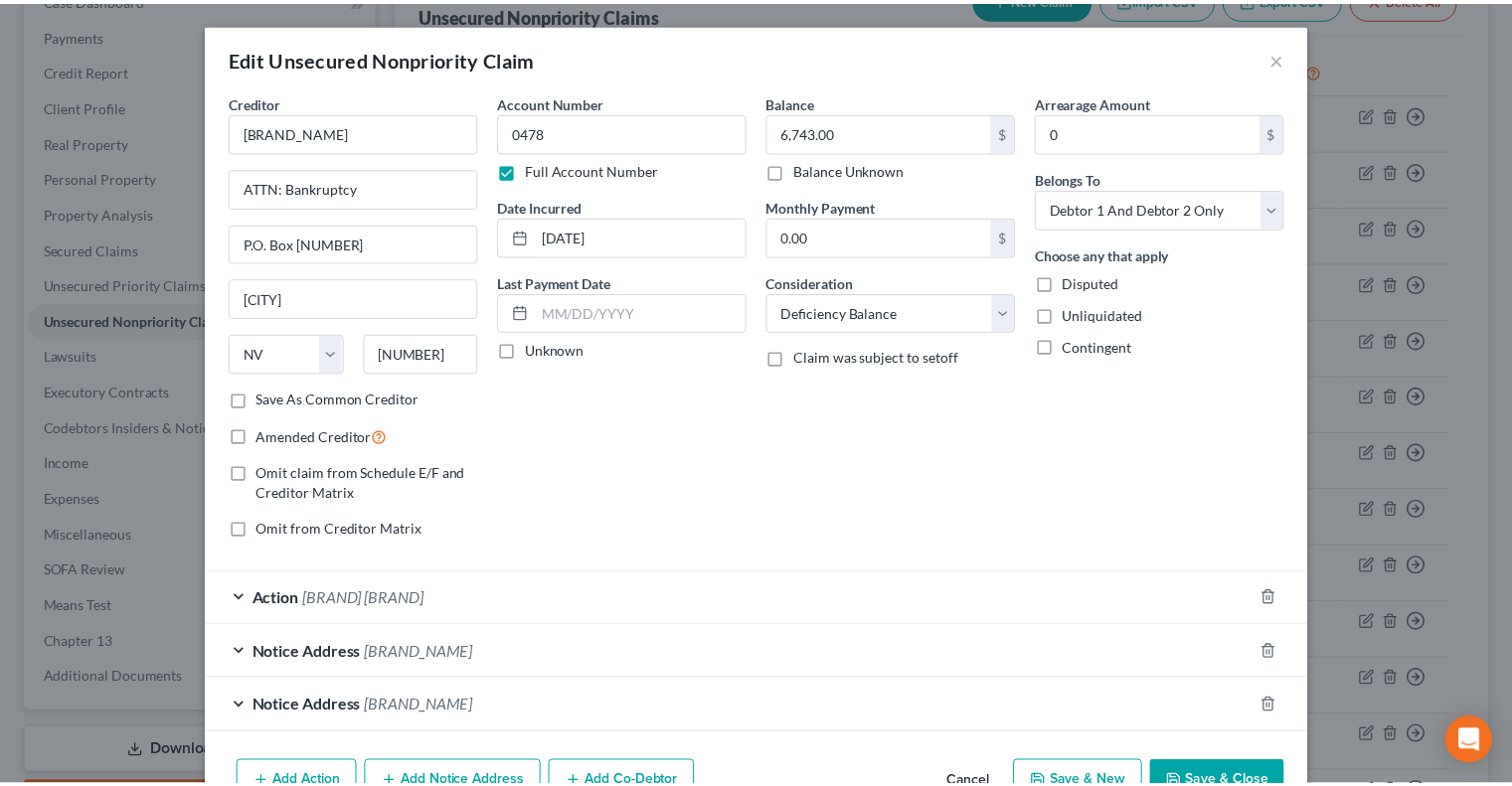 scroll, scrollTop: 111, scrollLeft: 0, axis: vertical 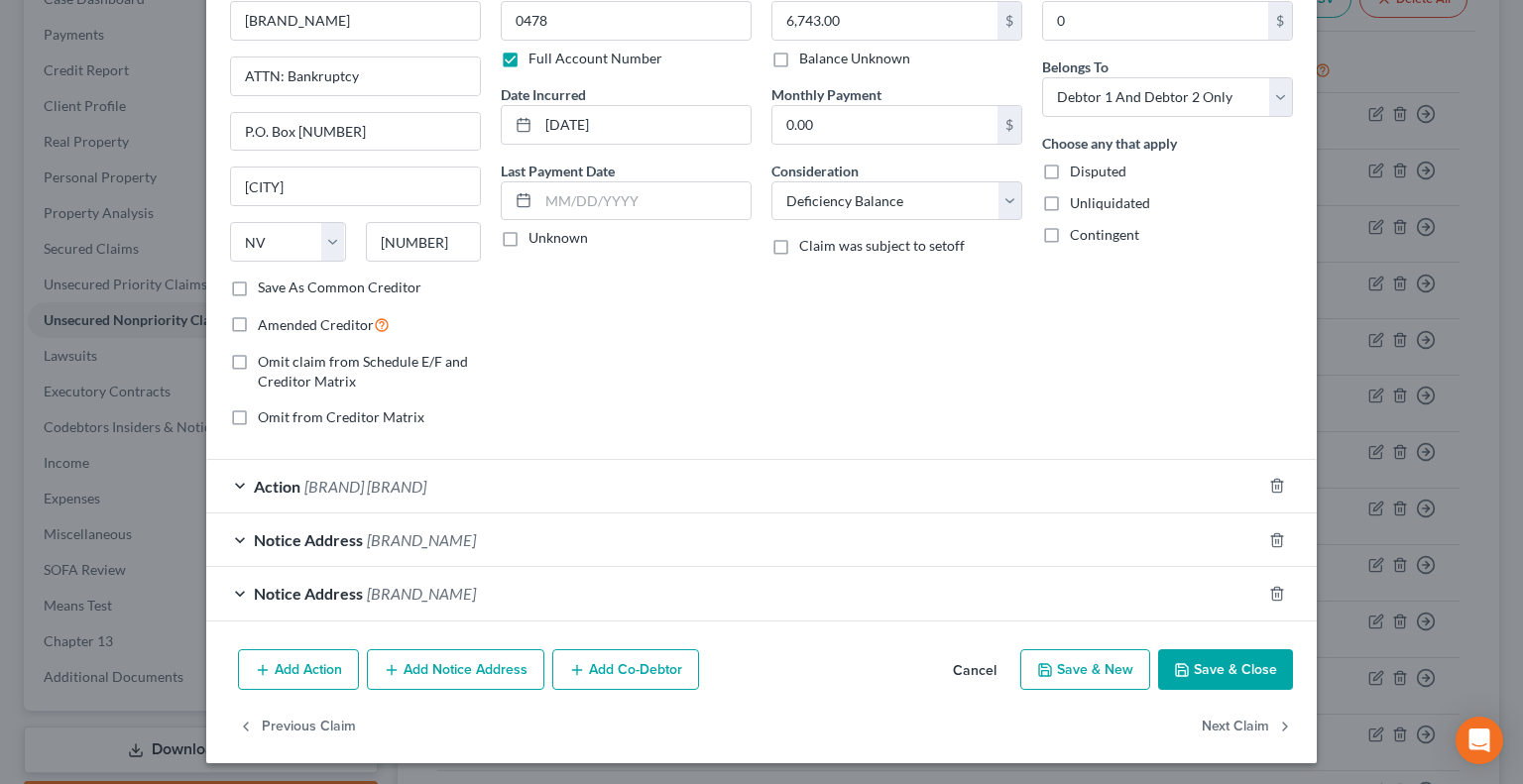 click on "Cancel" at bounding box center [975, 671] 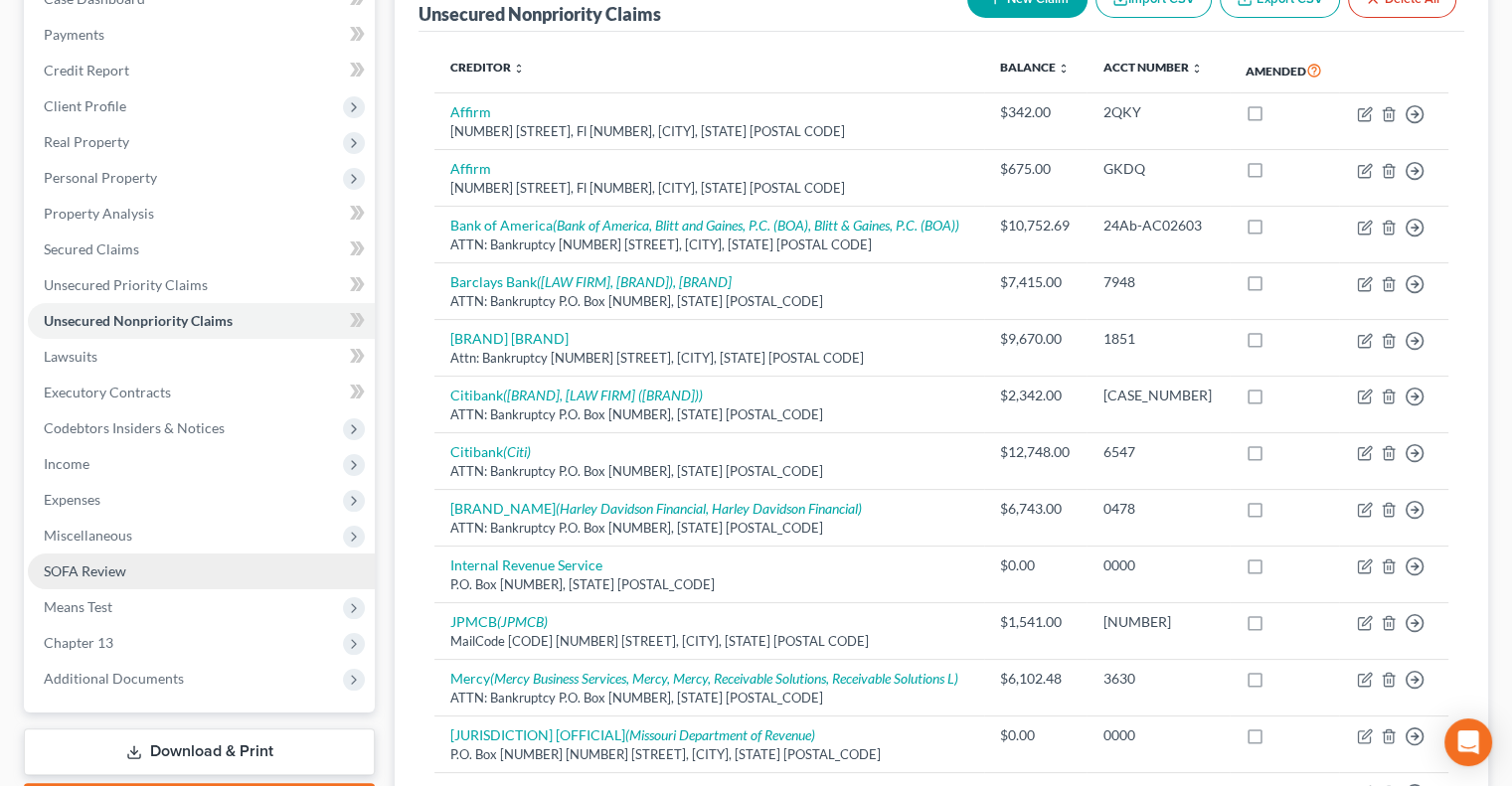 click on "SOFA Review" at bounding box center (84, 570) 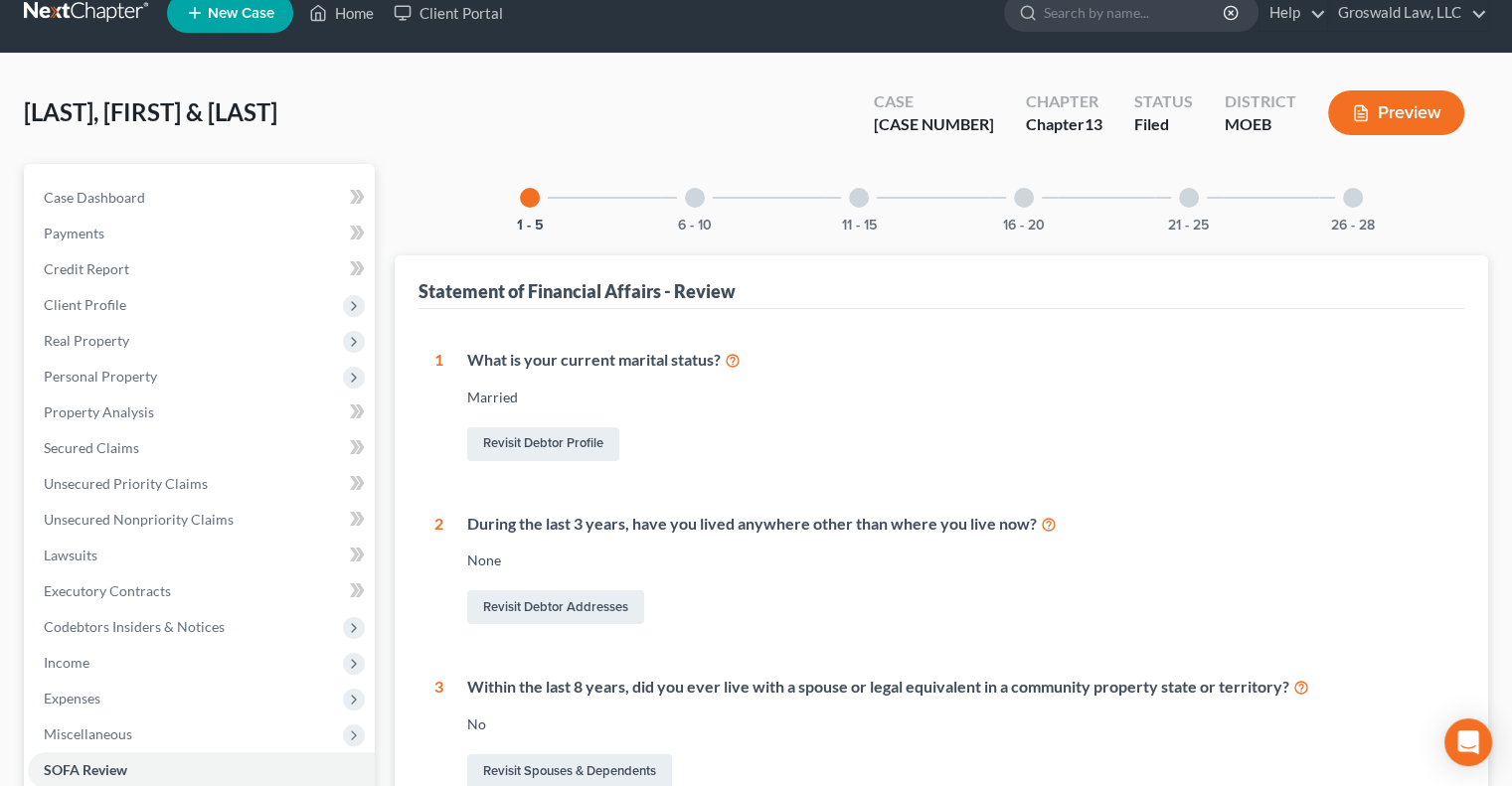 scroll, scrollTop: 0, scrollLeft: 0, axis: both 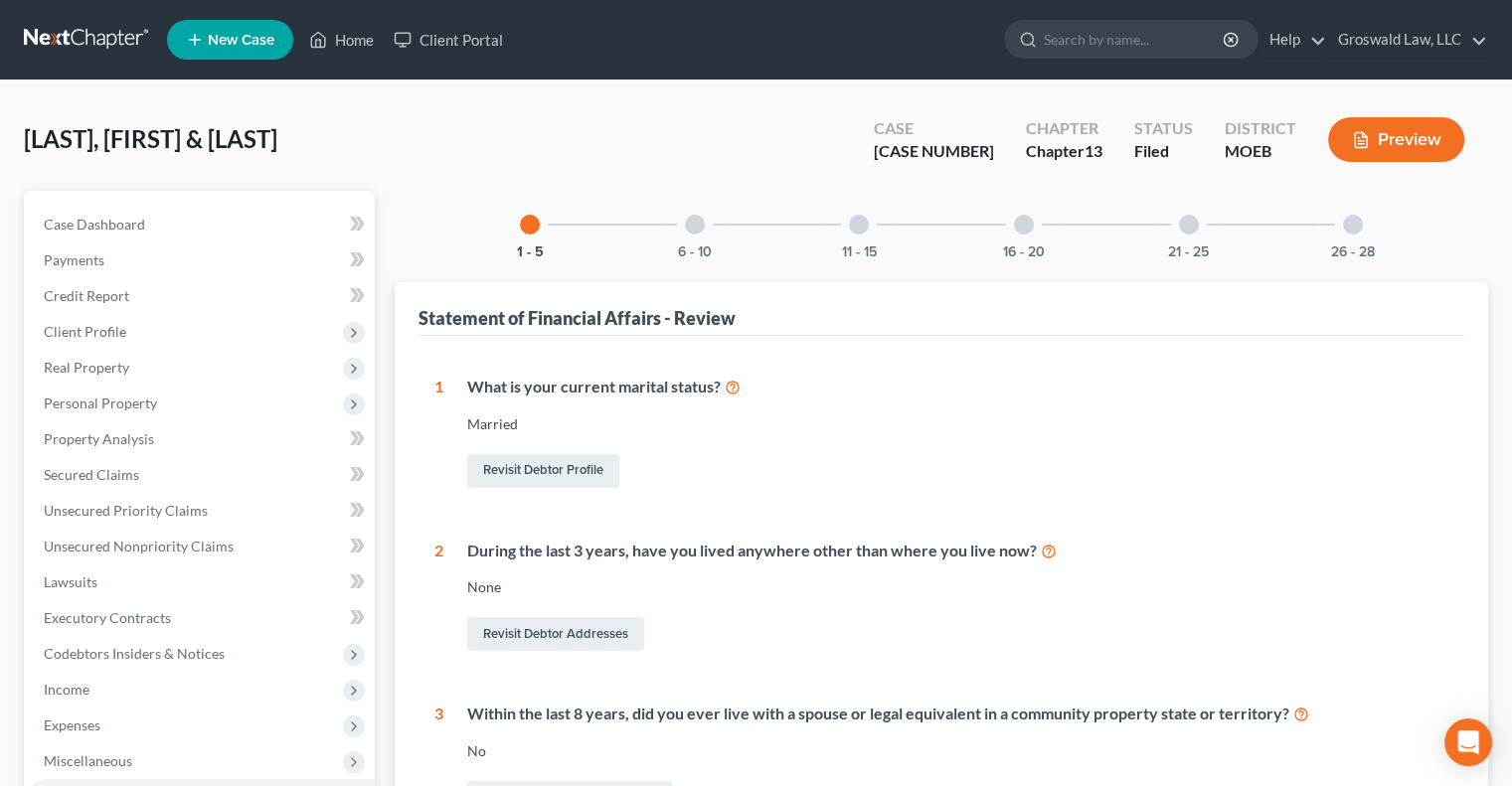 click at bounding box center (695, 225) 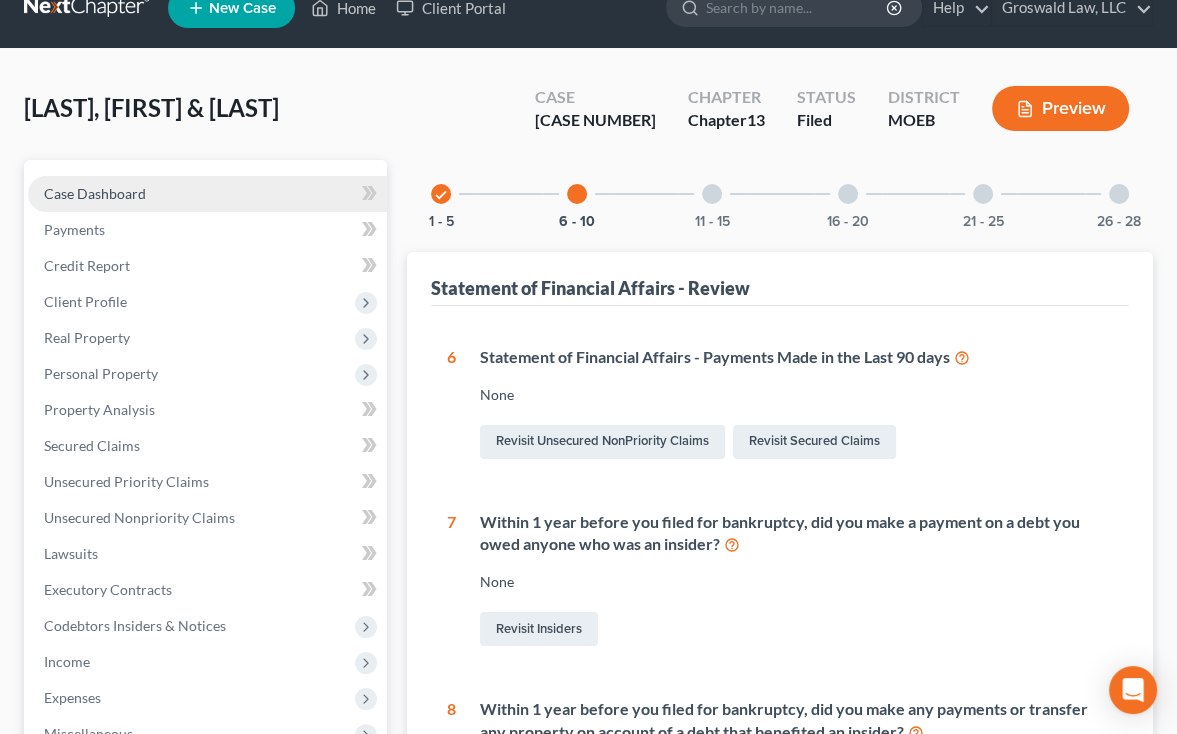 scroll, scrollTop: 0, scrollLeft: 0, axis: both 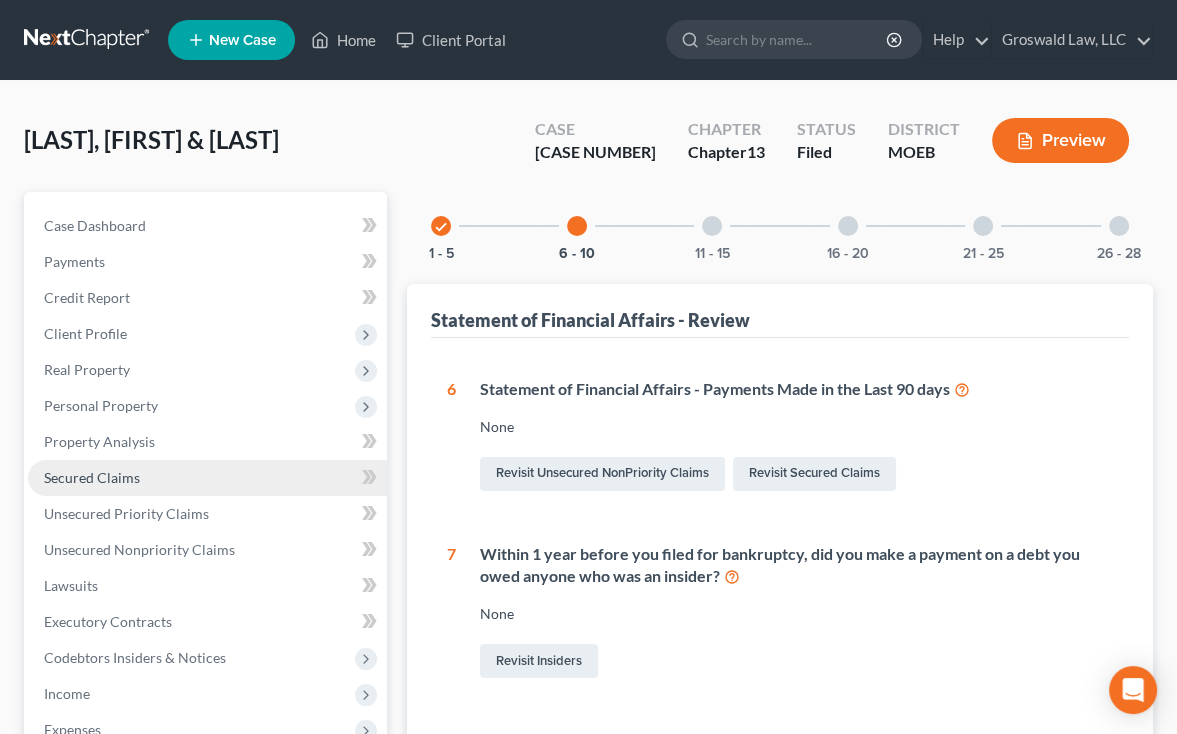 click on "Secured Claims" at bounding box center [92, 477] 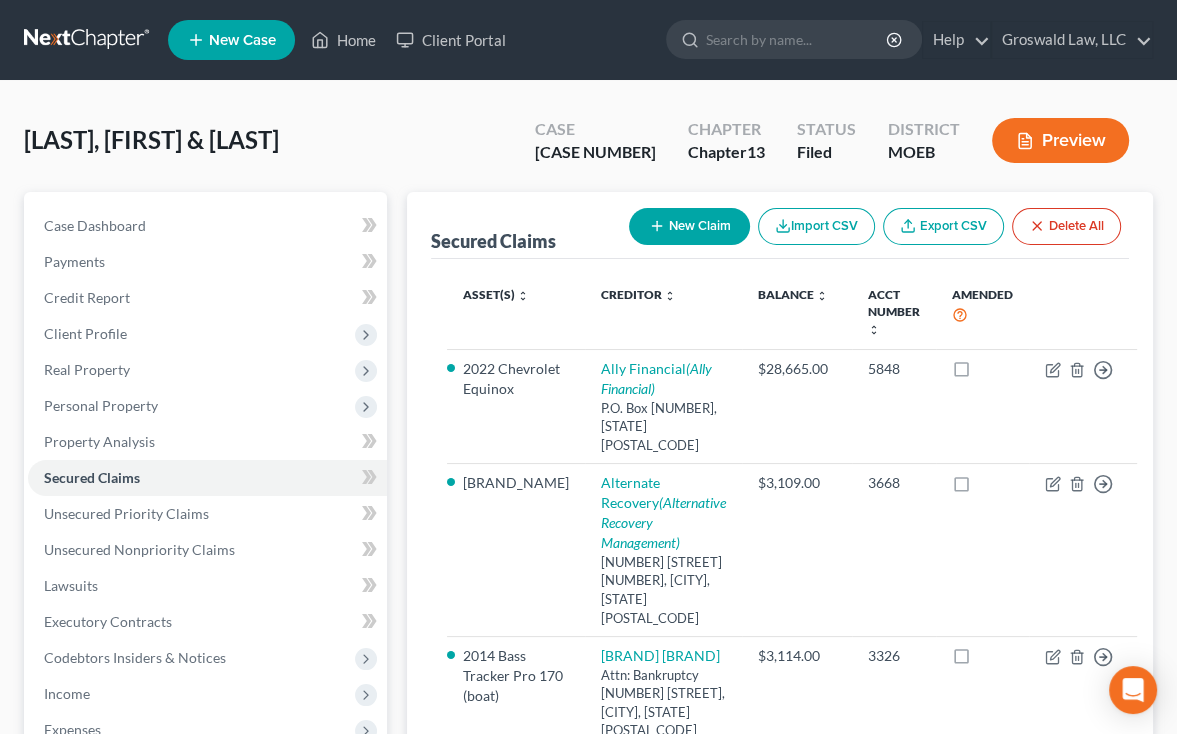 scroll, scrollTop: 400, scrollLeft: 0, axis: vertical 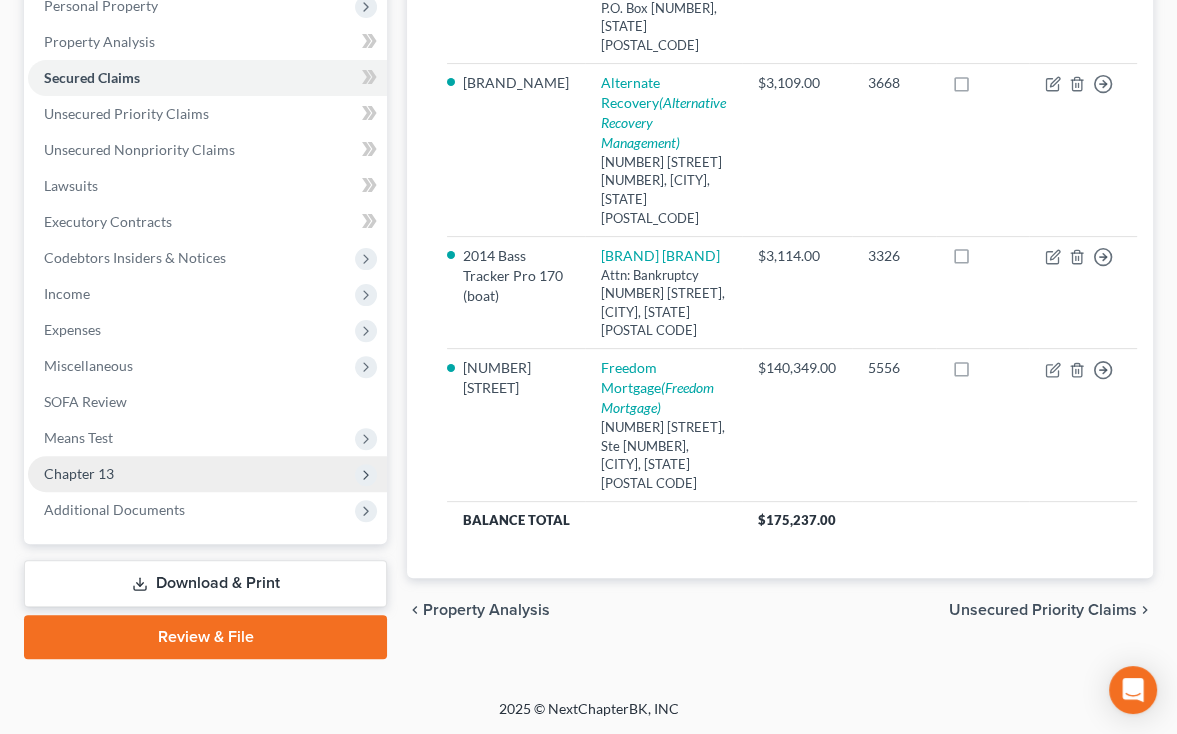 click on "Chapter 13" at bounding box center [207, 474] 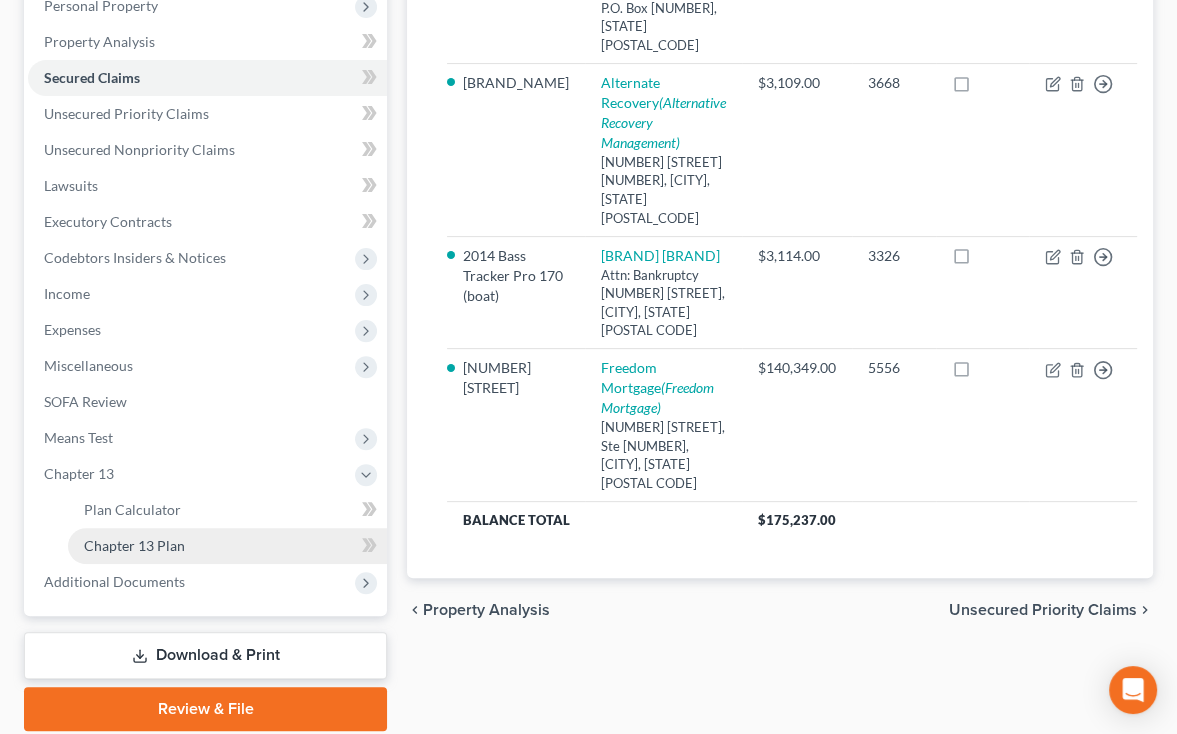 click on "Chapter 13 Plan" at bounding box center [227, 546] 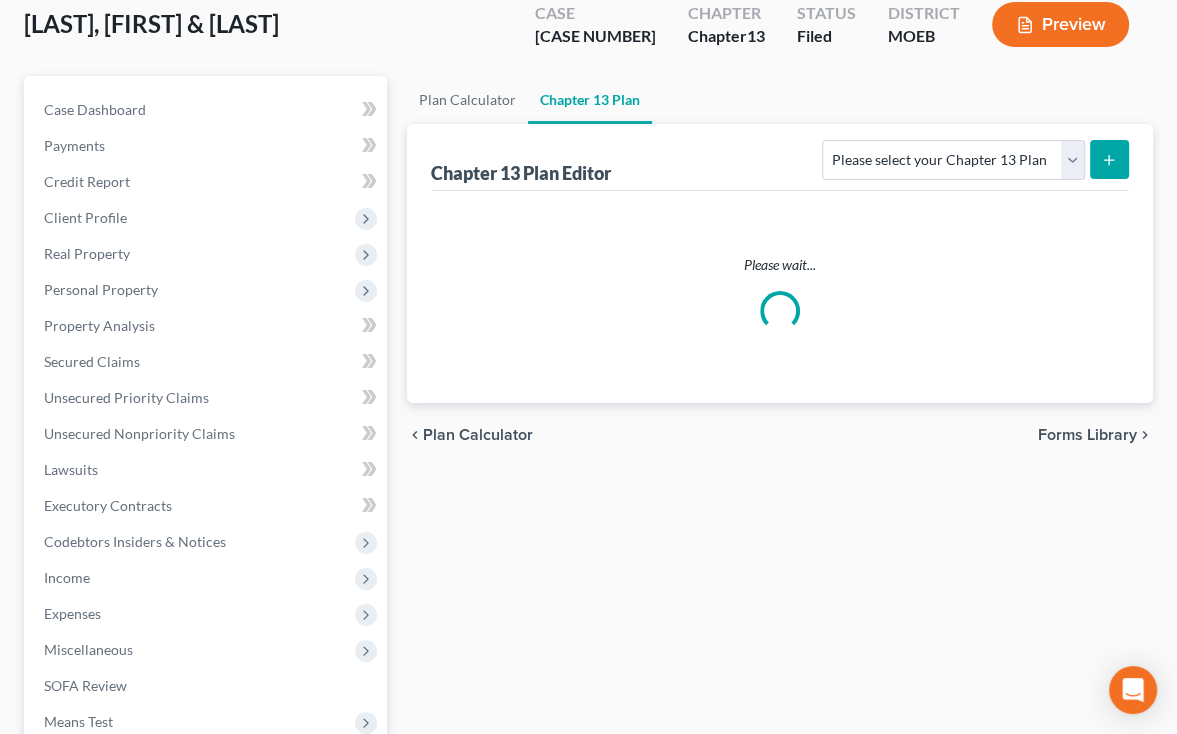 scroll, scrollTop: 0, scrollLeft: 0, axis: both 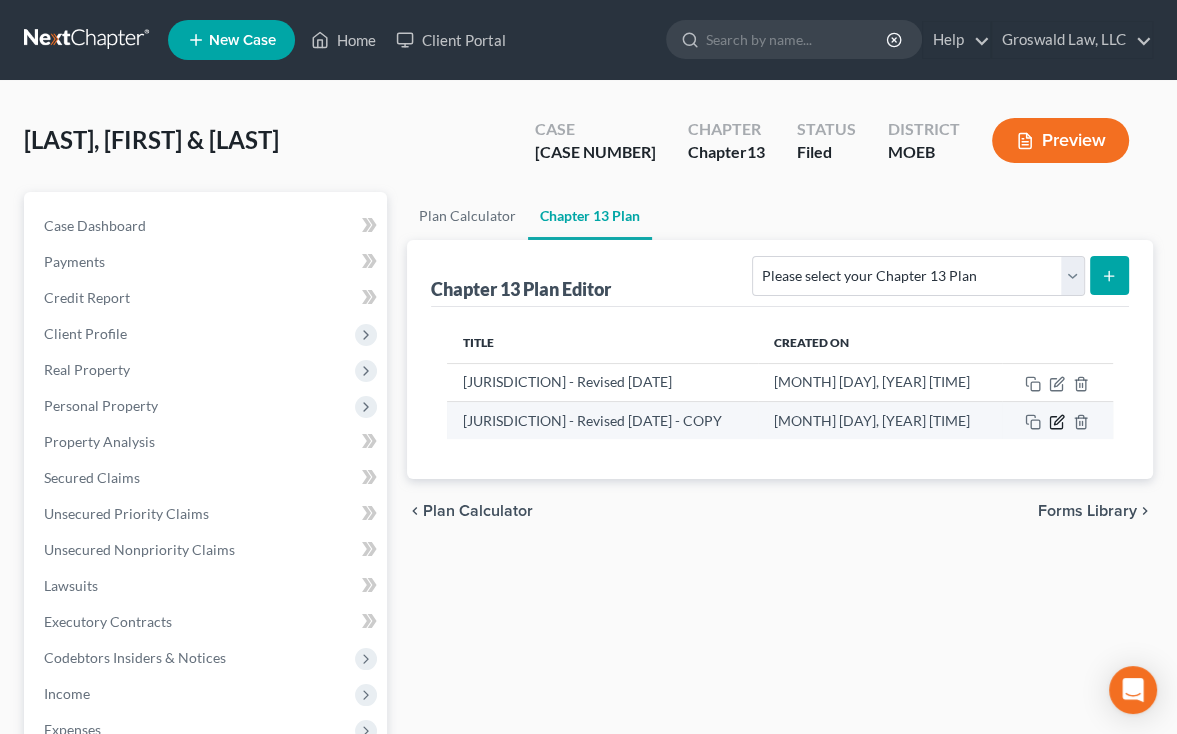 click 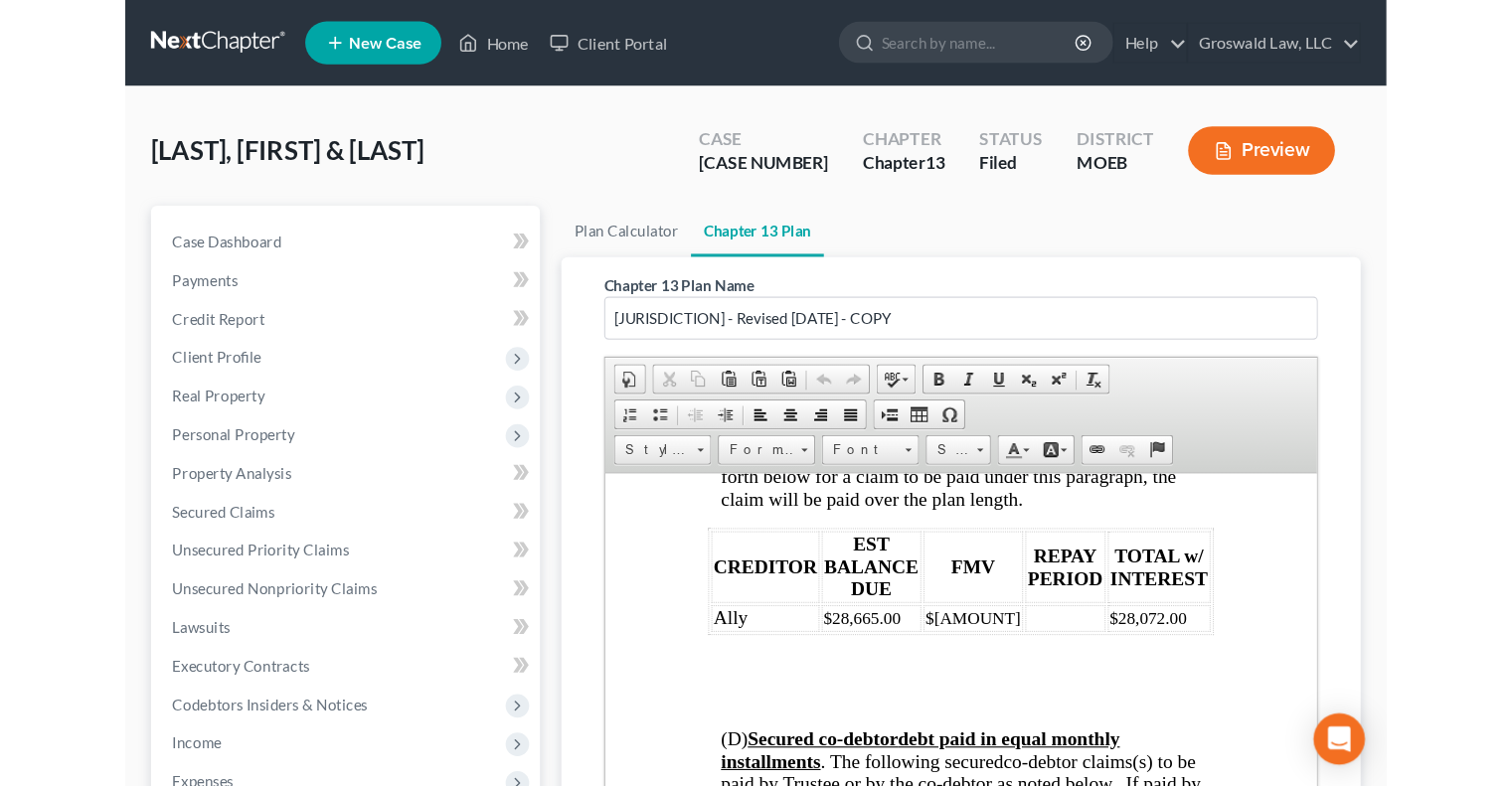 scroll, scrollTop: 3840, scrollLeft: 0, axis: vertical 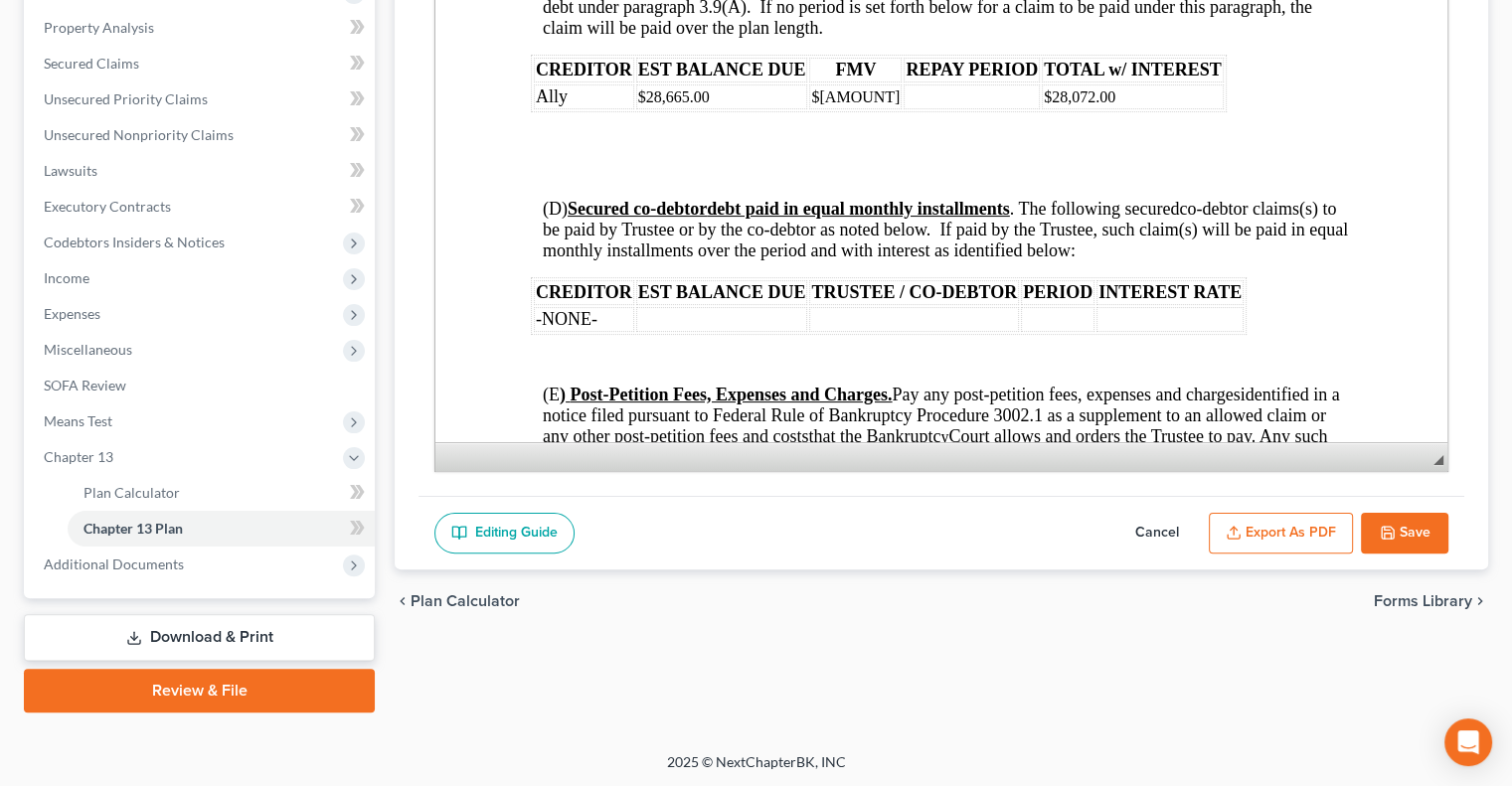 click on "Cancel" at bounding box center (1157, 534) 